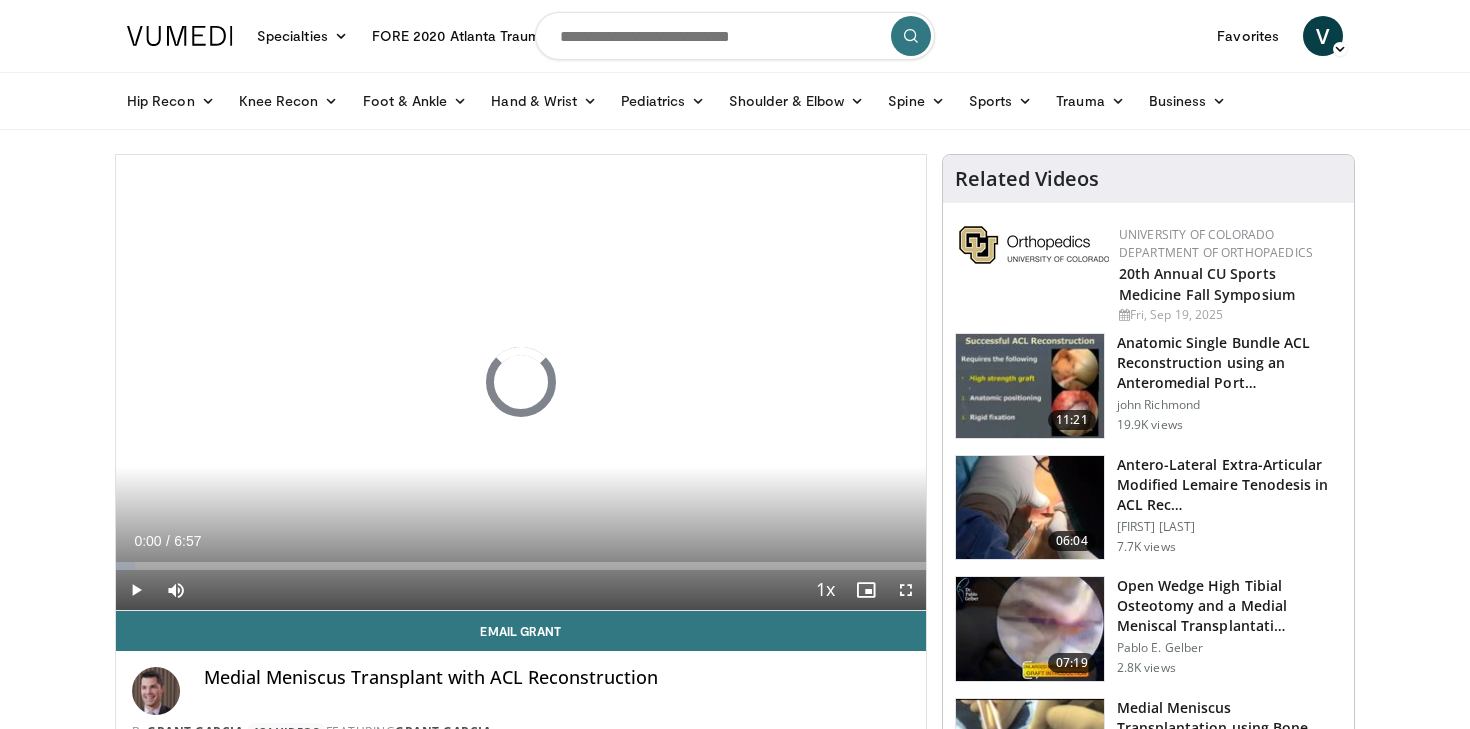 scroll, scrollTop: 0, scrollLeft: 0, axis: both 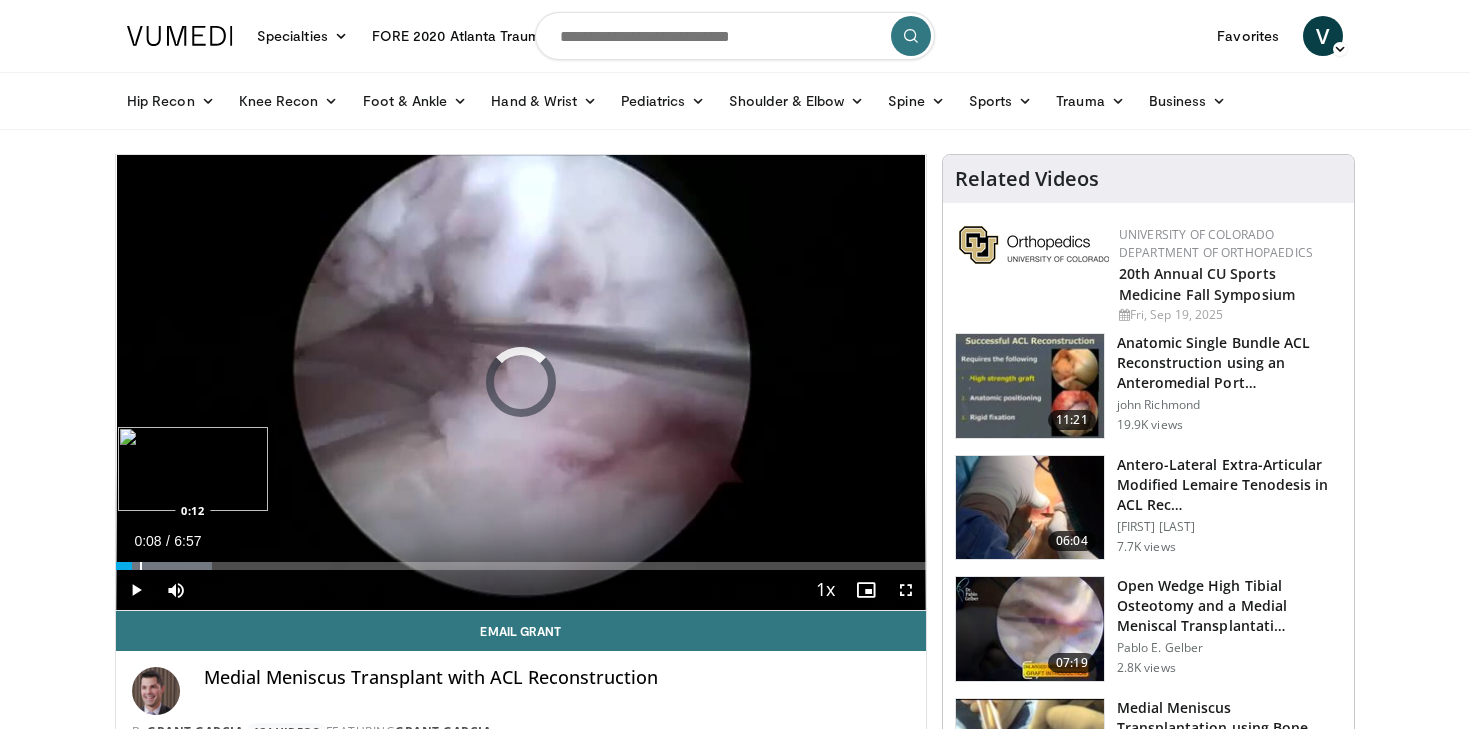 click at bounding box center [141, 566] 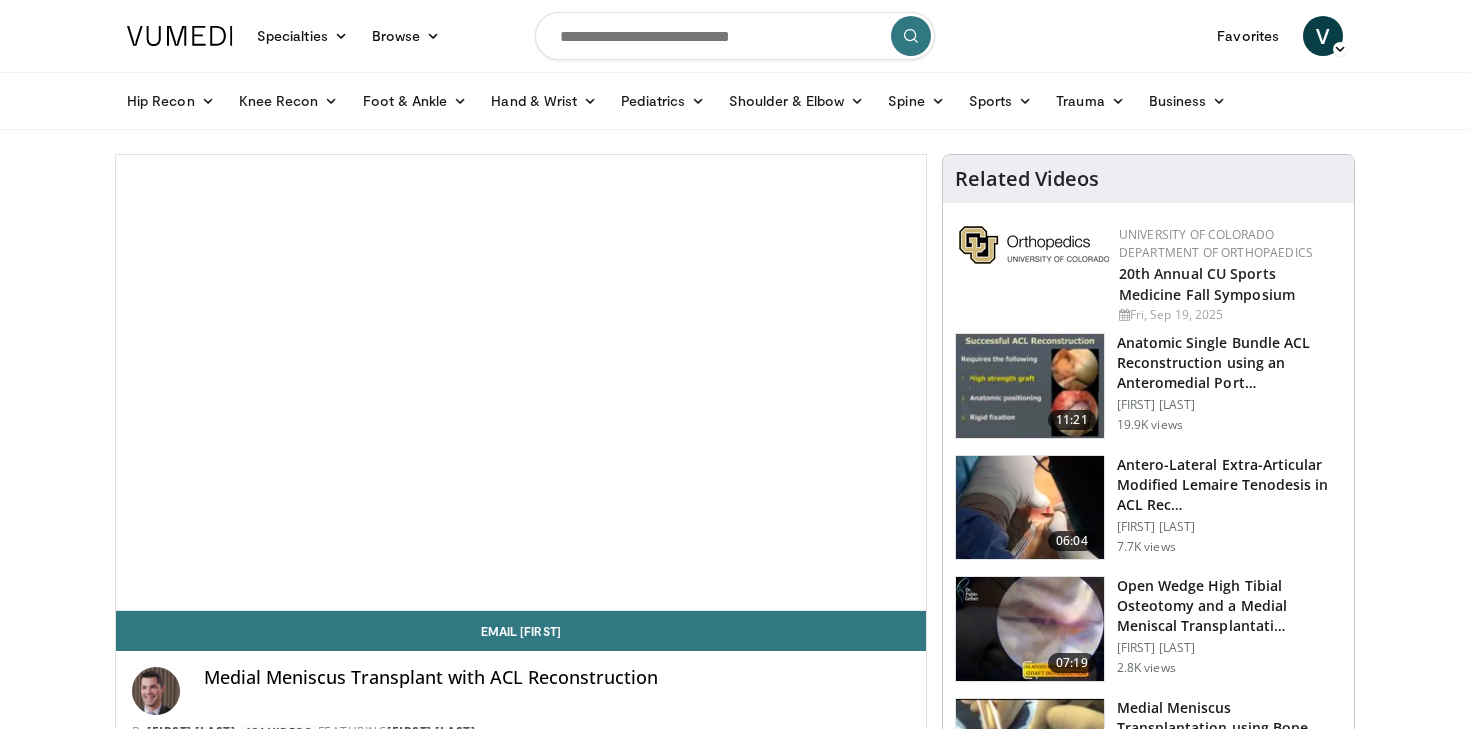 scroll, scrollTop: 0, scrollLeft: 0, axis: both 